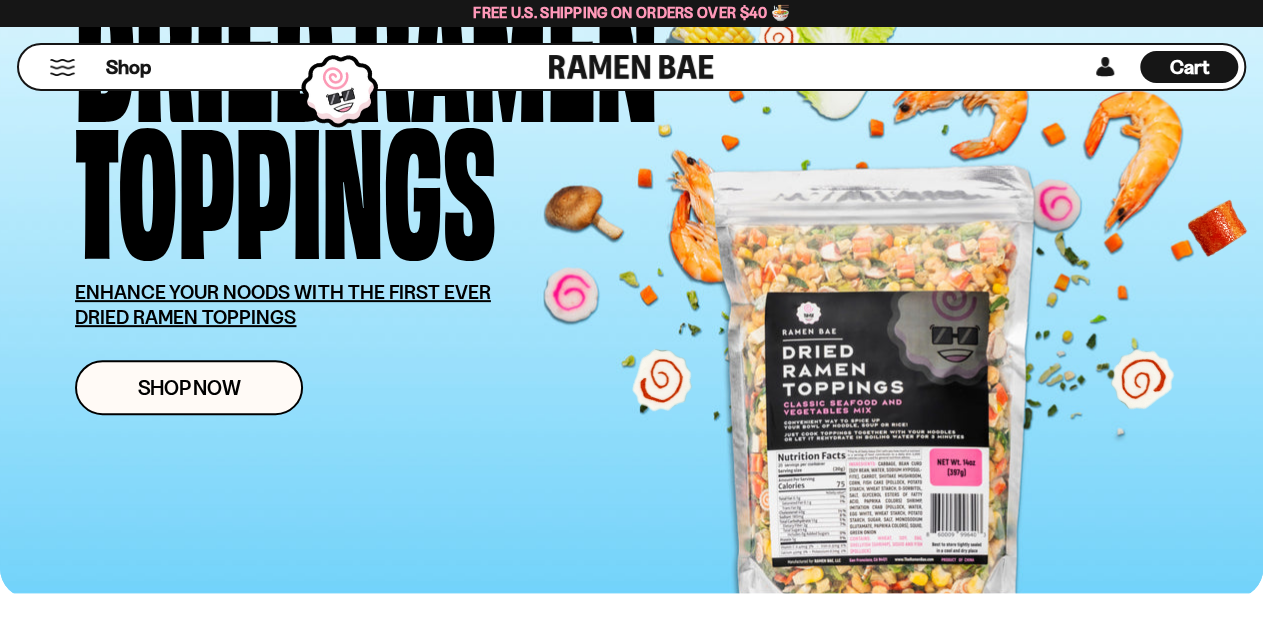 scroll, scrollTop: 229, scrollLeft: 0, axis: vertical 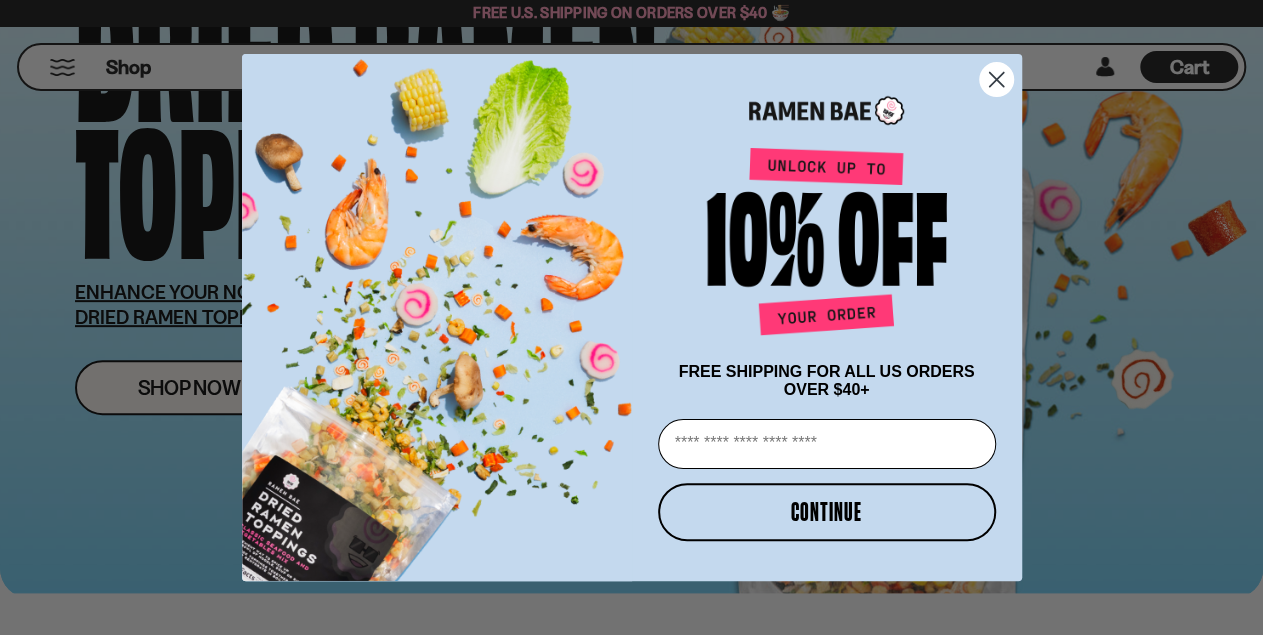 click 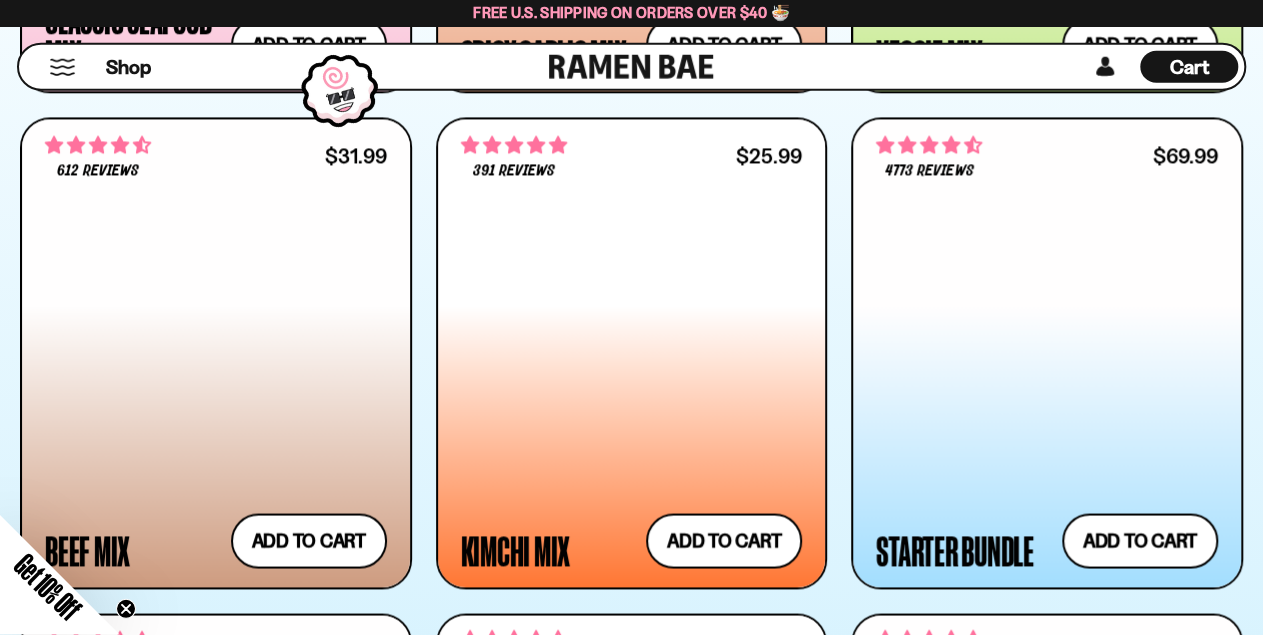 scroll, scrollTop: 1484, scrollLeft: 0, axis: vertical 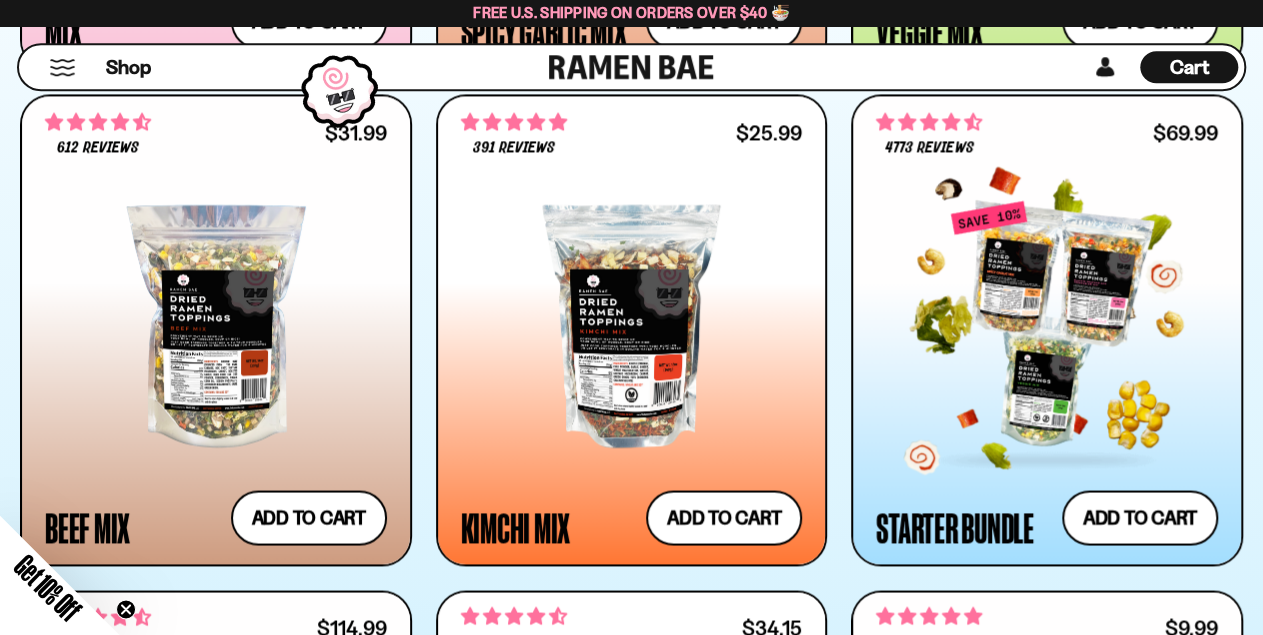 click at bounding box center (1047, 326) 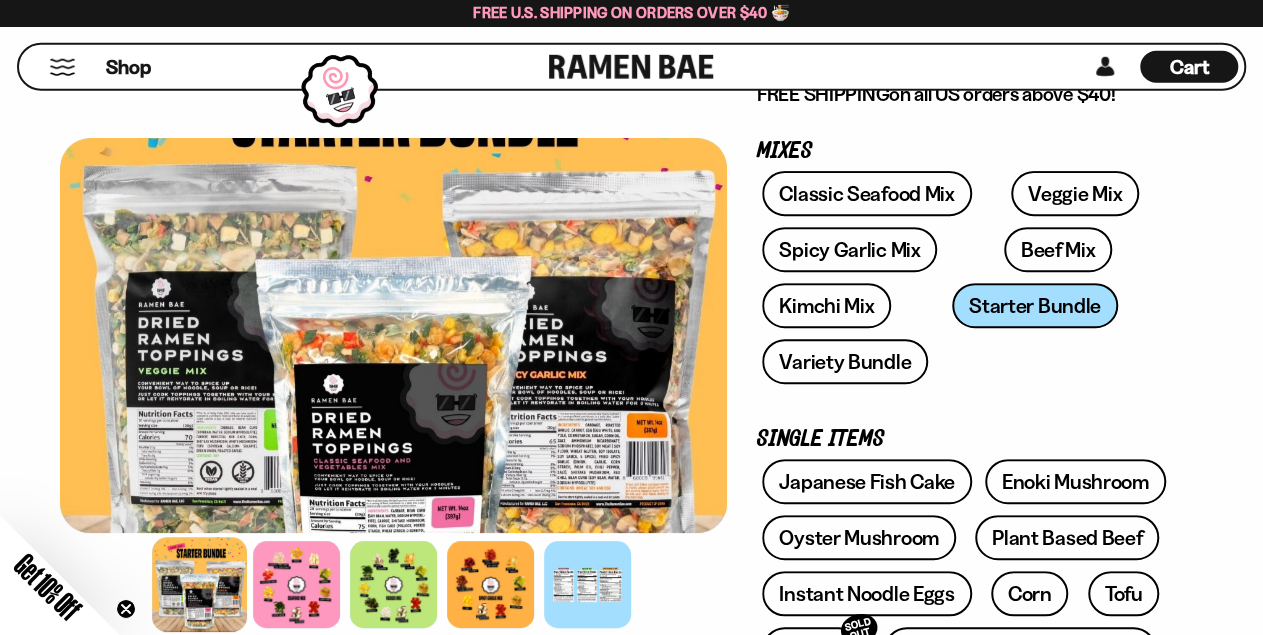 scroll, scrollTop: 270, scrollLeft: 0, axis: vertical 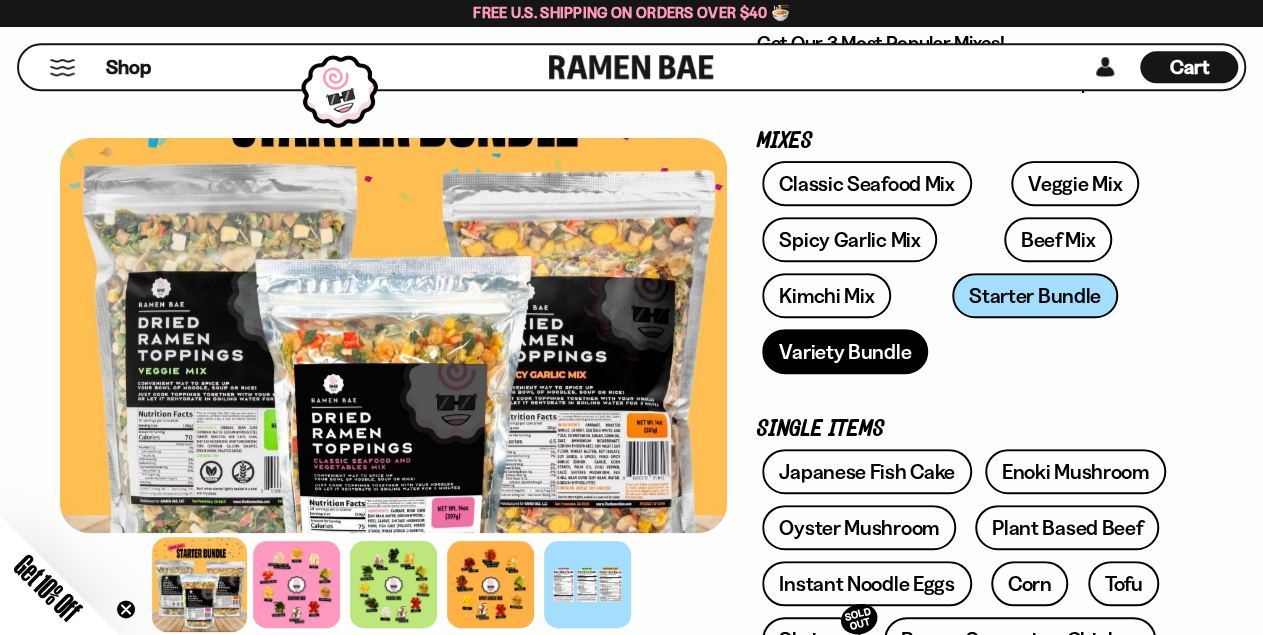 click on "Variety Bundle" at bounding box center (845, 351) 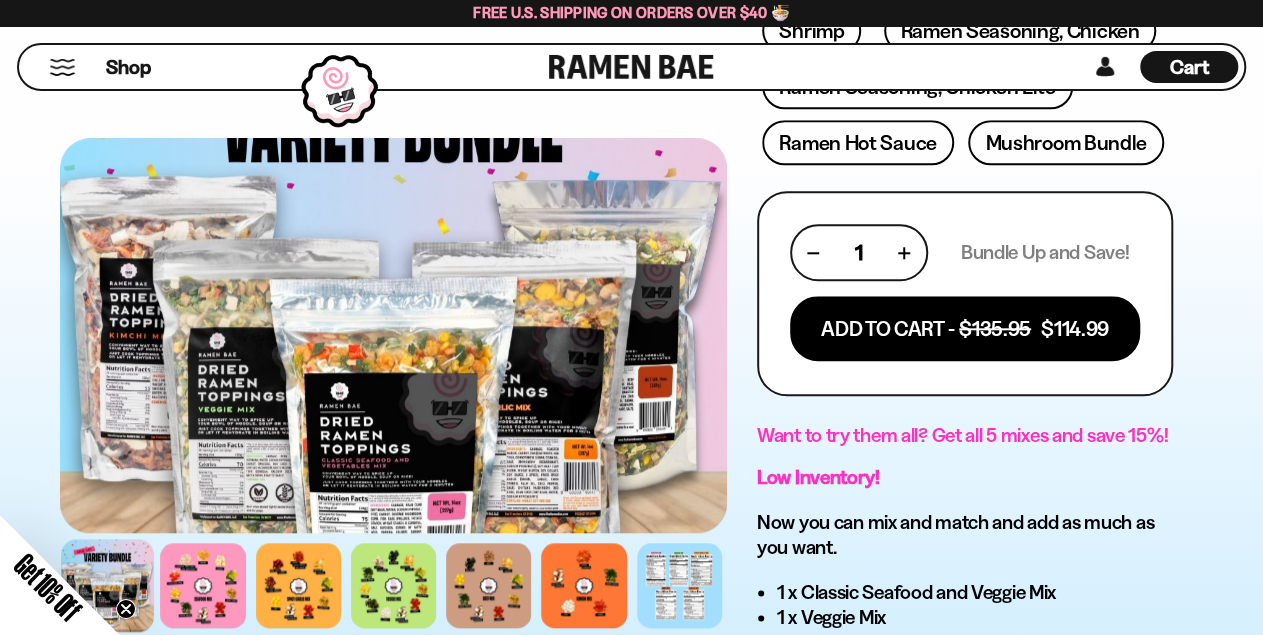 scroll, scrollTop: 880, scrollLeft: 0, axis: vertical 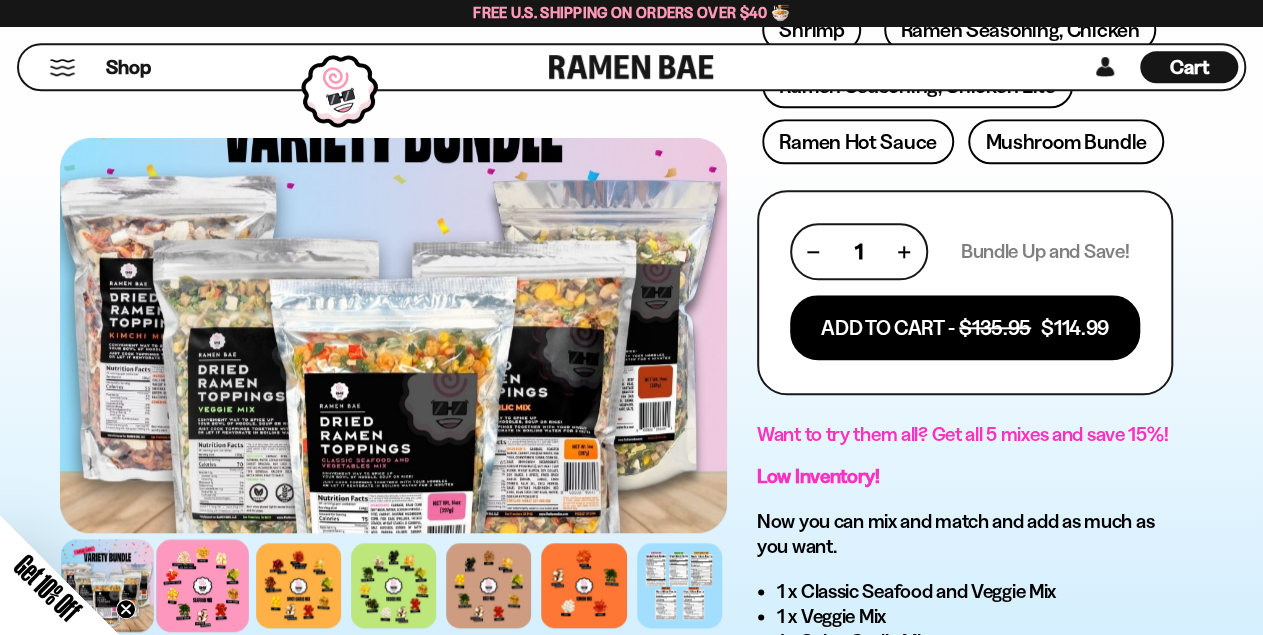 click at bounding box center [202, 585] 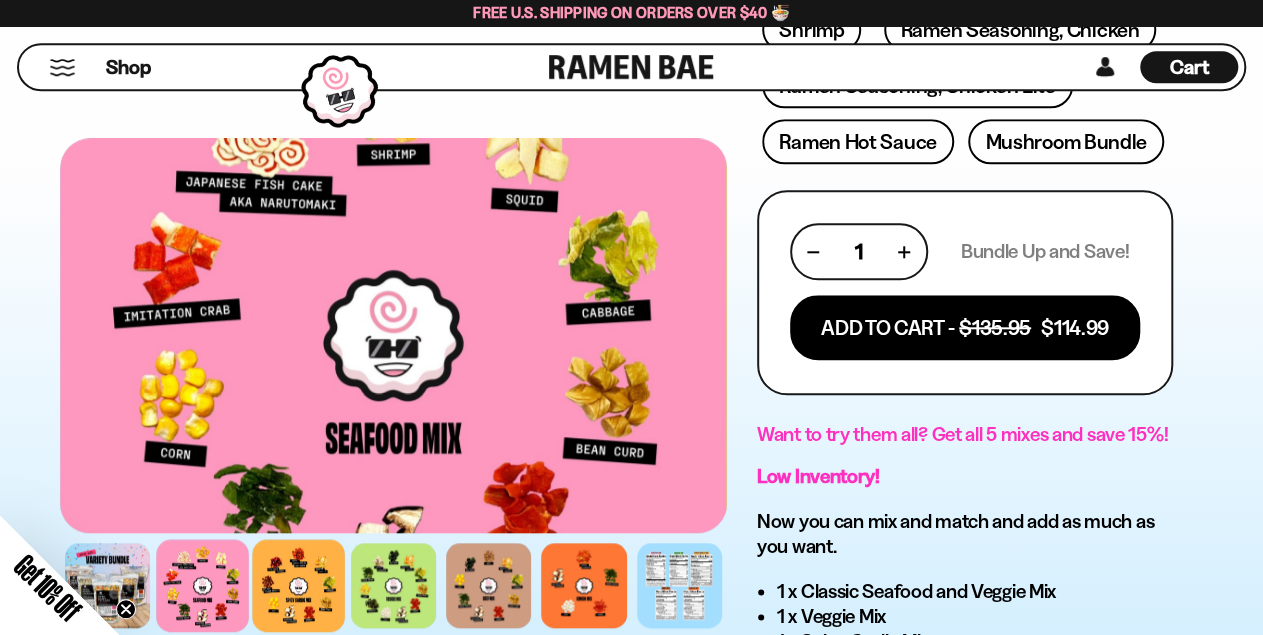 click at bounding box center [298, 585] 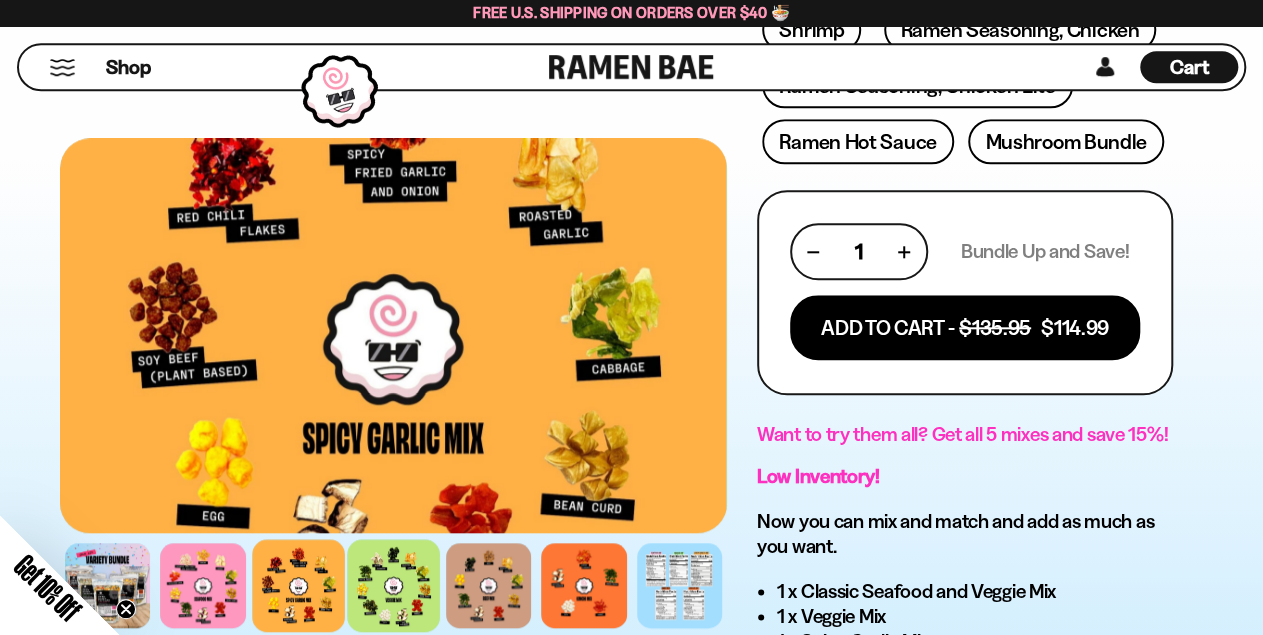 click at bounding box center (393, 585) 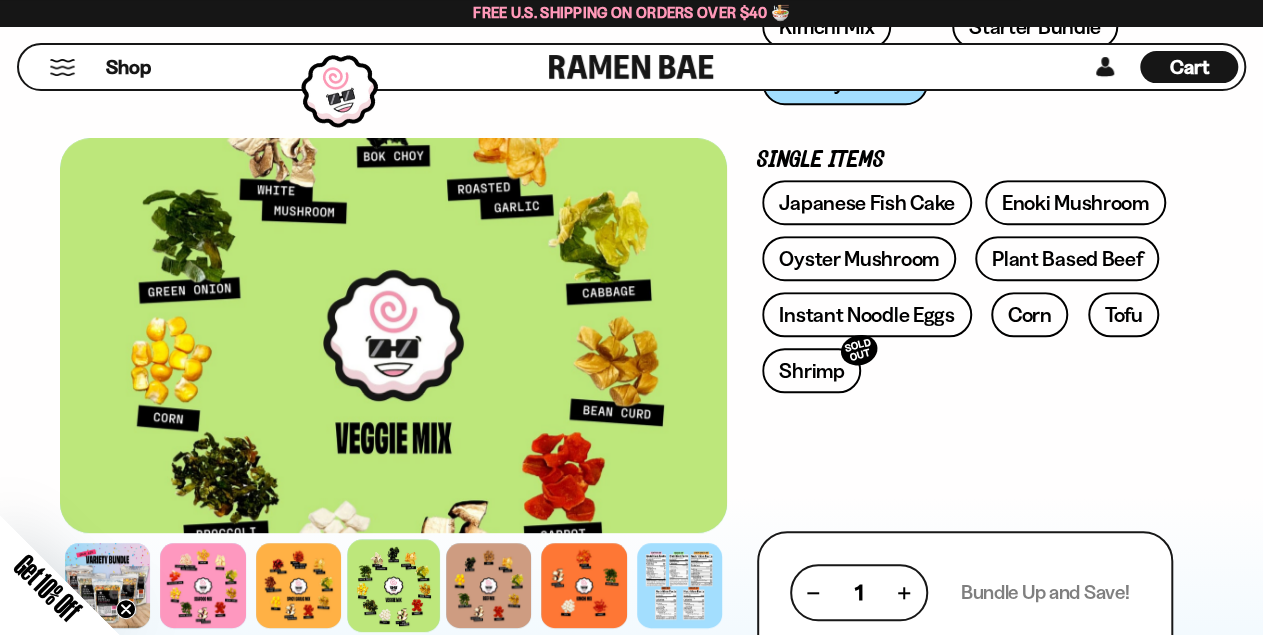 scroll, scrollTop: 548, scrollLeft: 0, axis: vertical 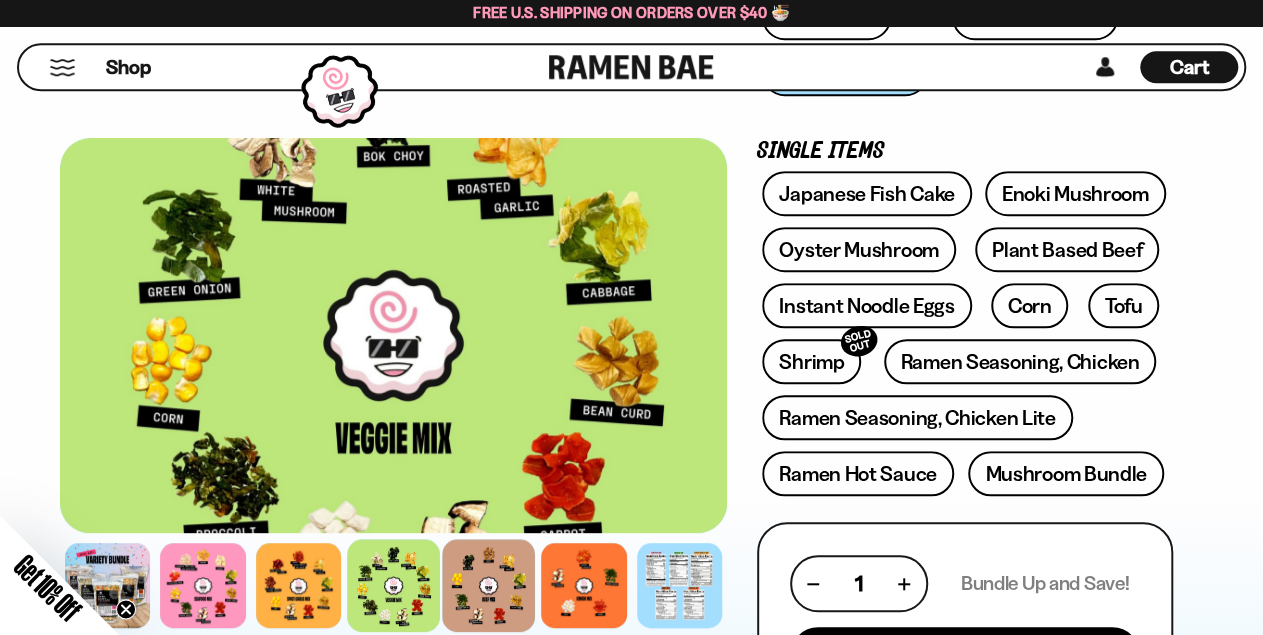 click at bounding box center [488, 585] 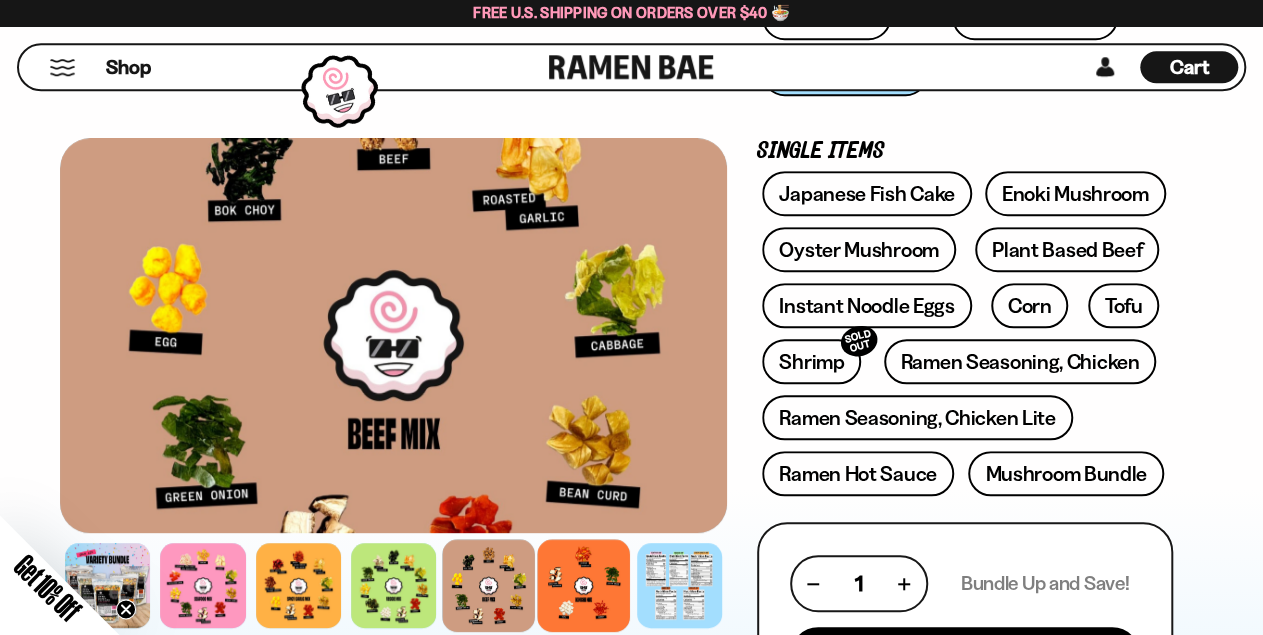click at bounding box center (583, 585) 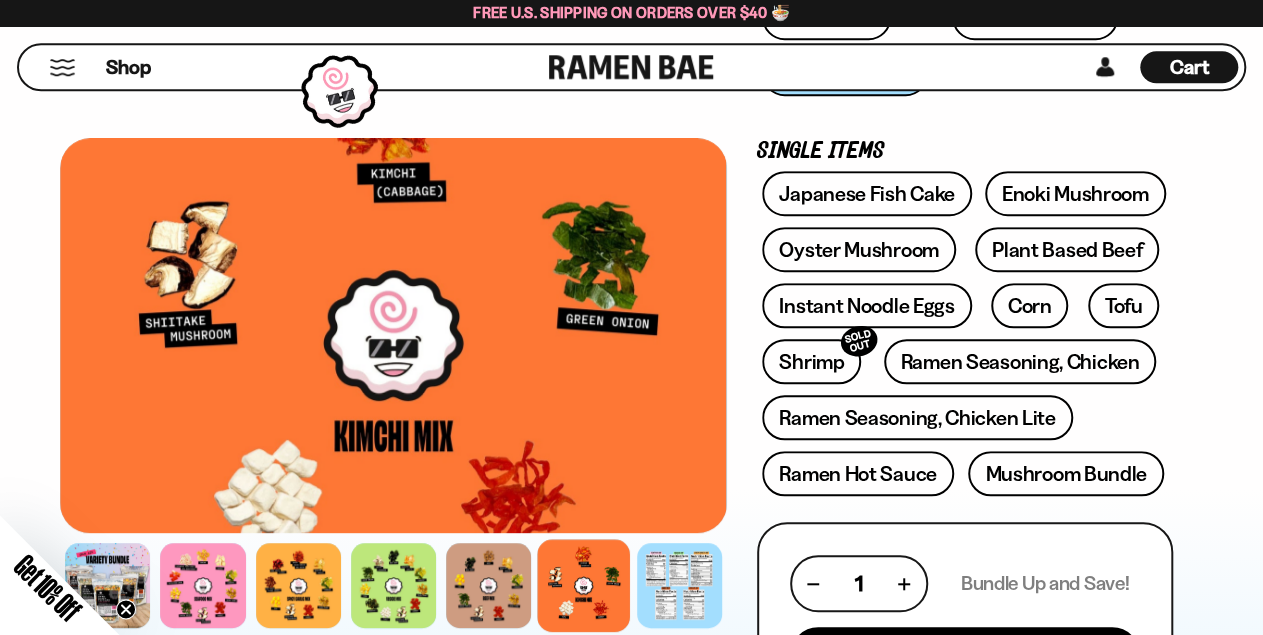 click at bounding box center (583, 585) 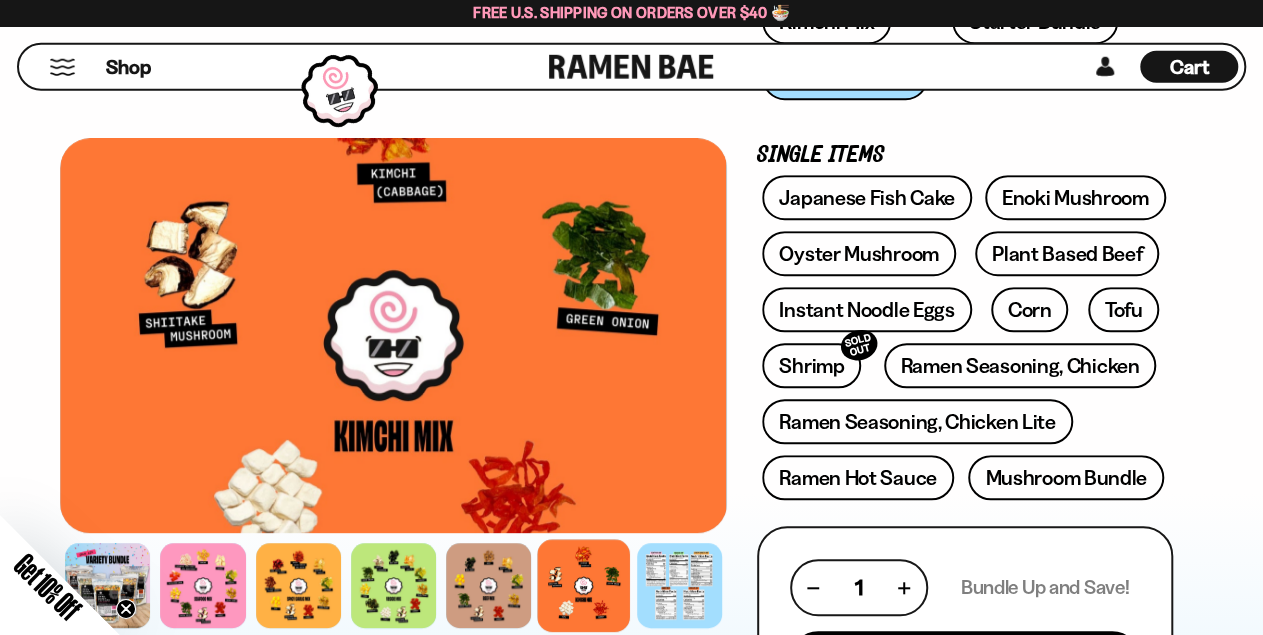 scroll, scrollTop: 526, scrollLeft: 0, axis: vertical 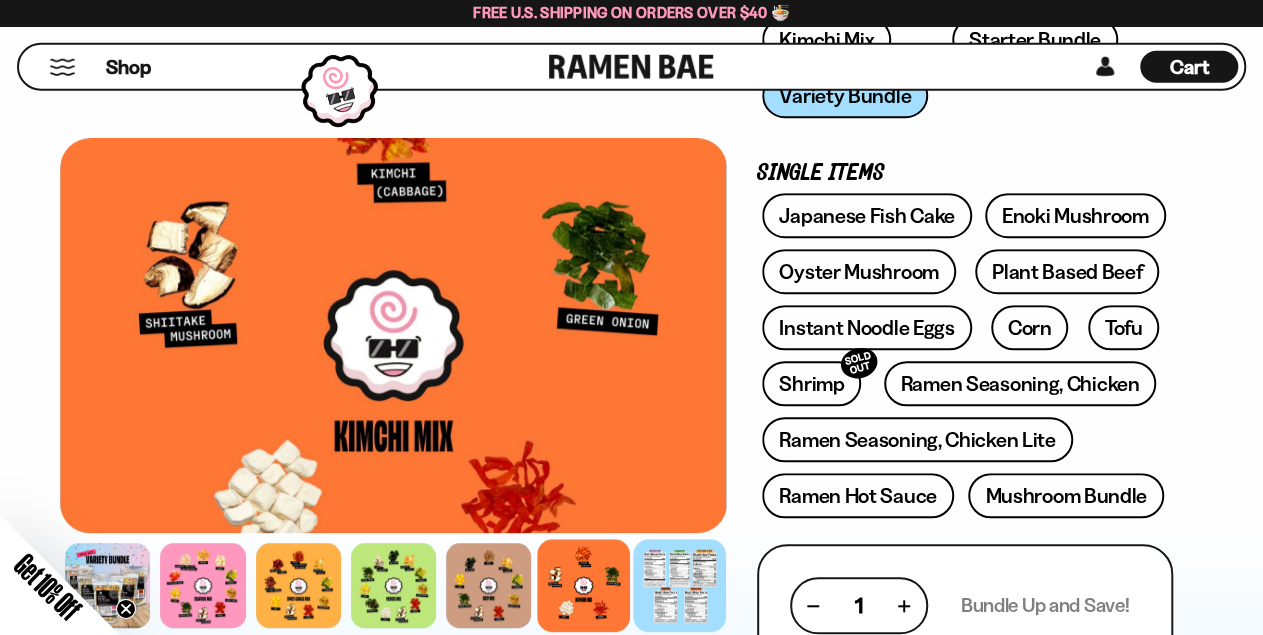 click at bounding box center [679, 585] 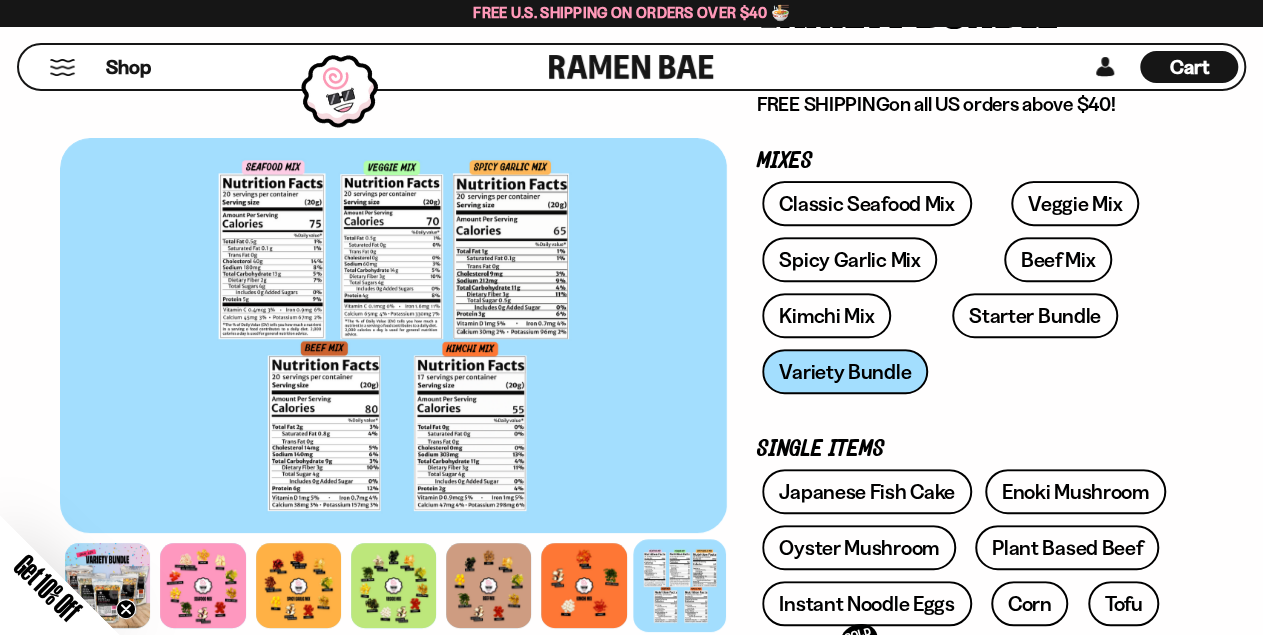 scroll, scrollTop: 201, scrollLeft: 0, axis: vertical 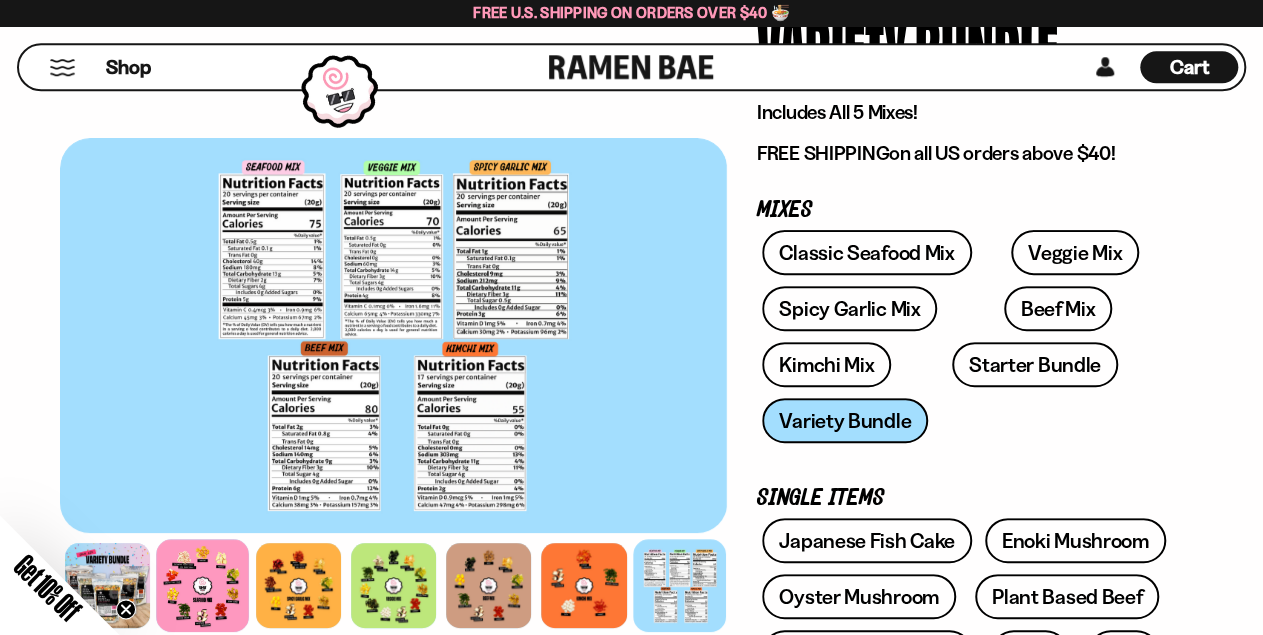 click at bounding box center [202, 585] 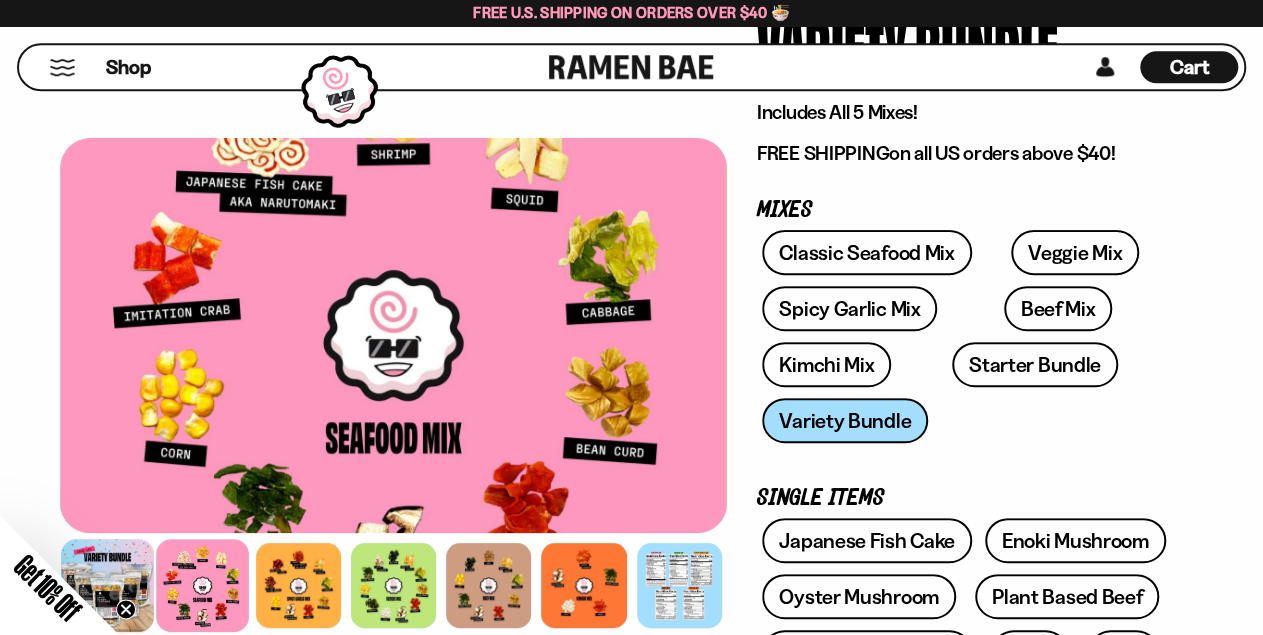 click at bounding box center (107, 585) 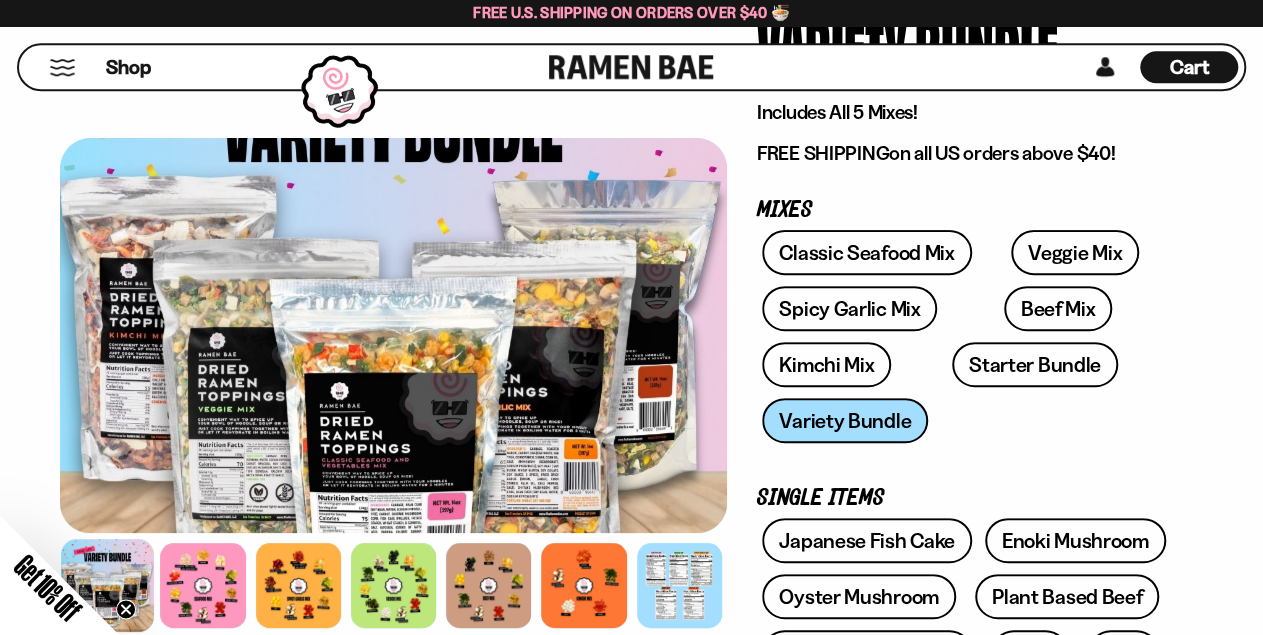 click at bounding box center [393, 335] 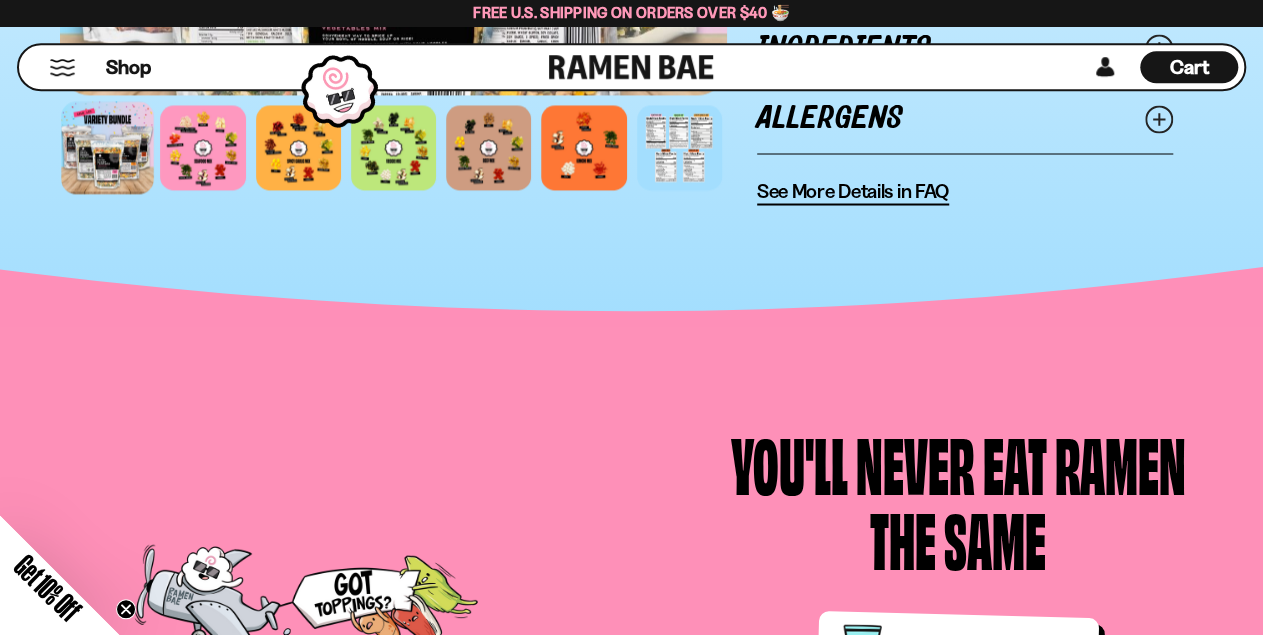 scroll, scrollTop: 1763, scrollLeft: 0, axis: vertical 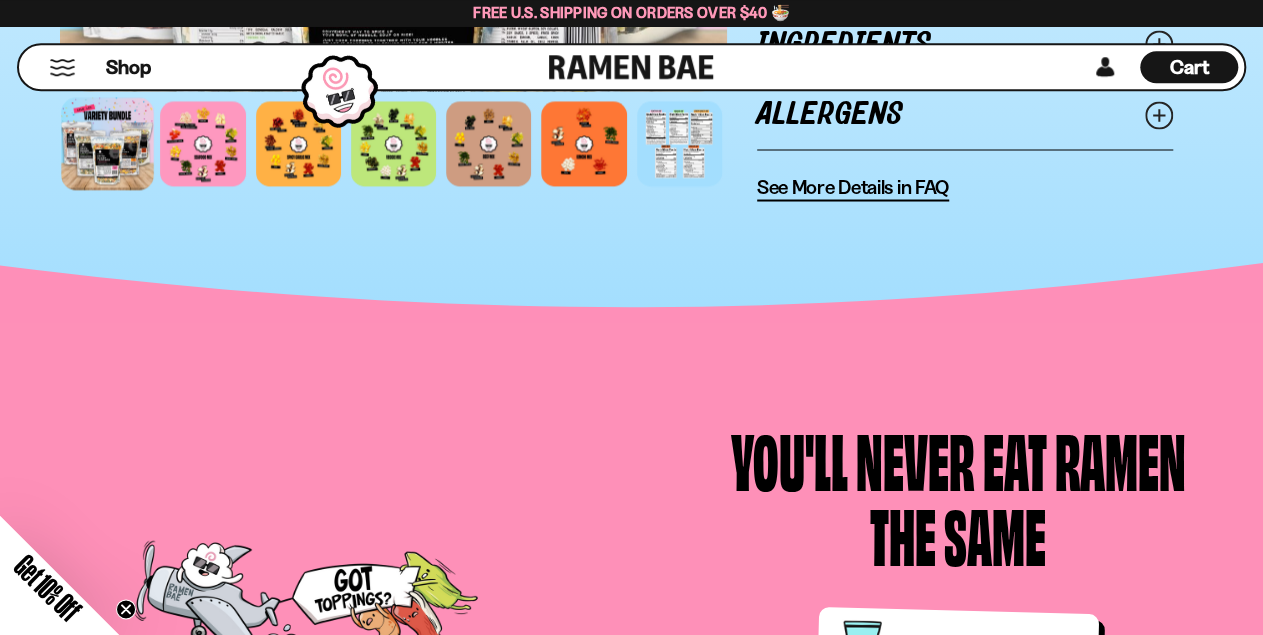 click on "See More Details in FAQ" at bounding box center [853, 186] 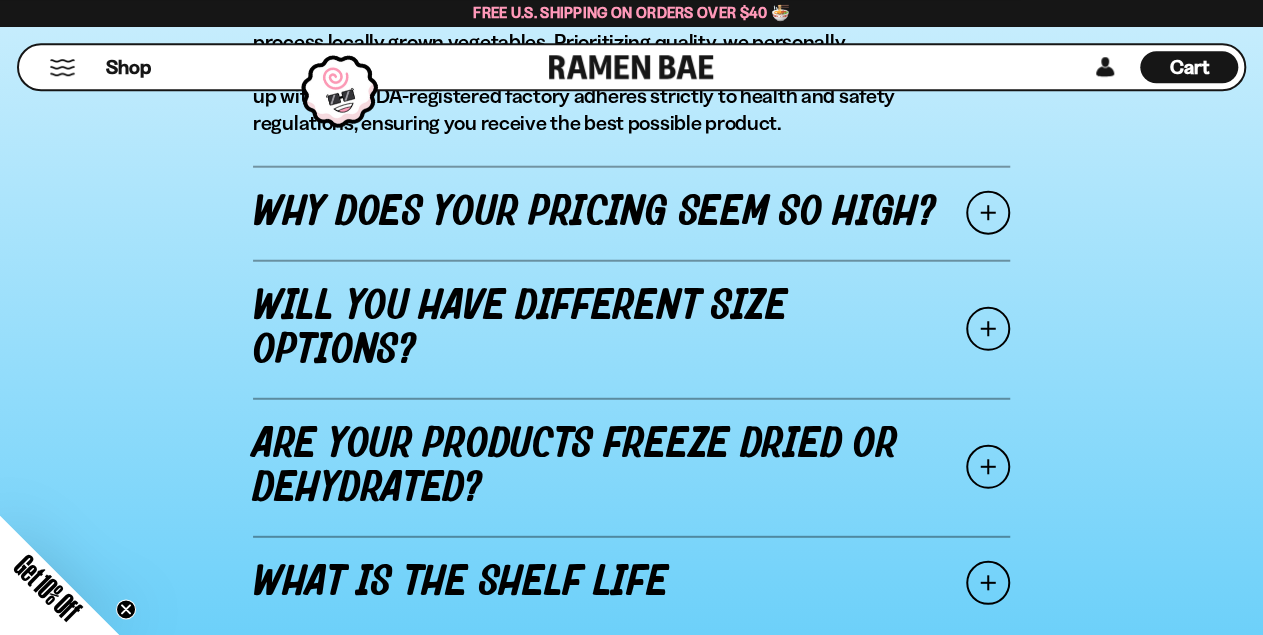 scroll, scrollTop: 2530, scrollLeft: 0, axis: vertical 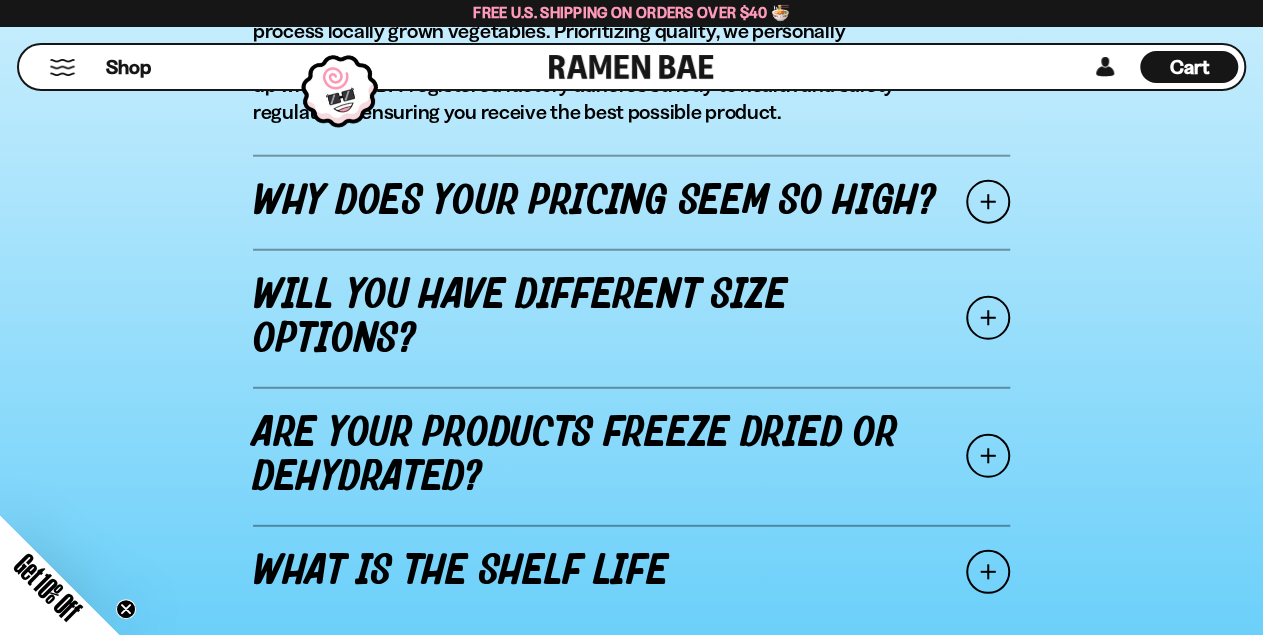 click on "Why does your pricing seem so high?" at bounding box center (631, 202) 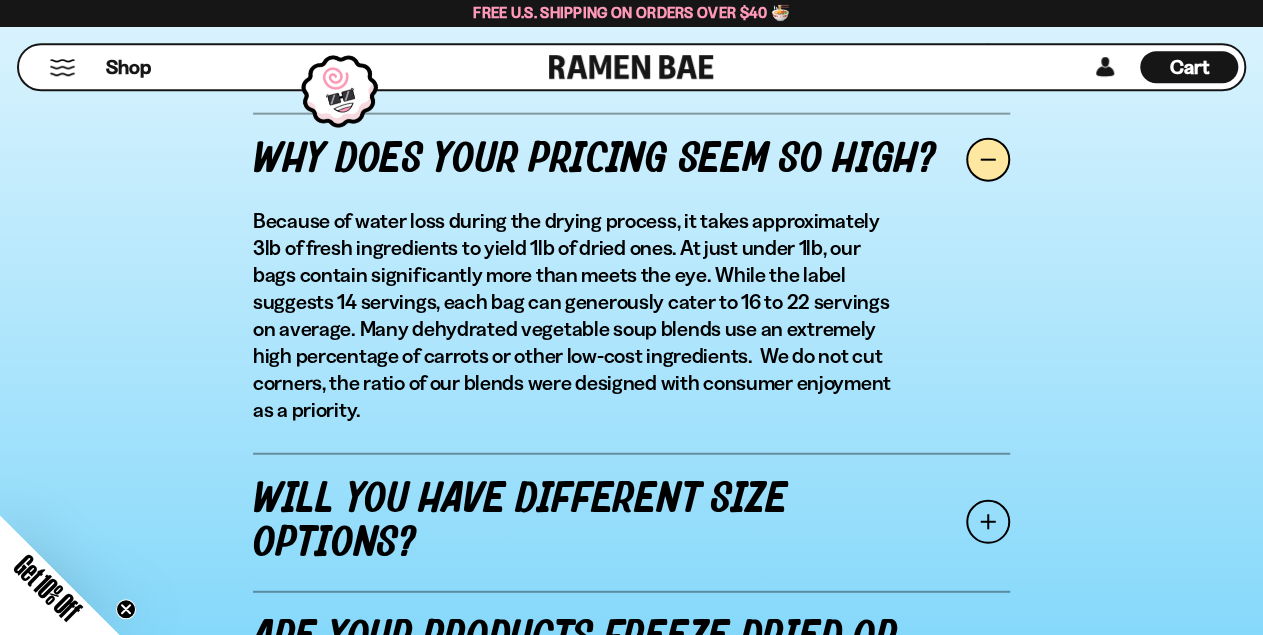 scroll, scrollTop: 2399, scrollLeft: 0, axis: vertical 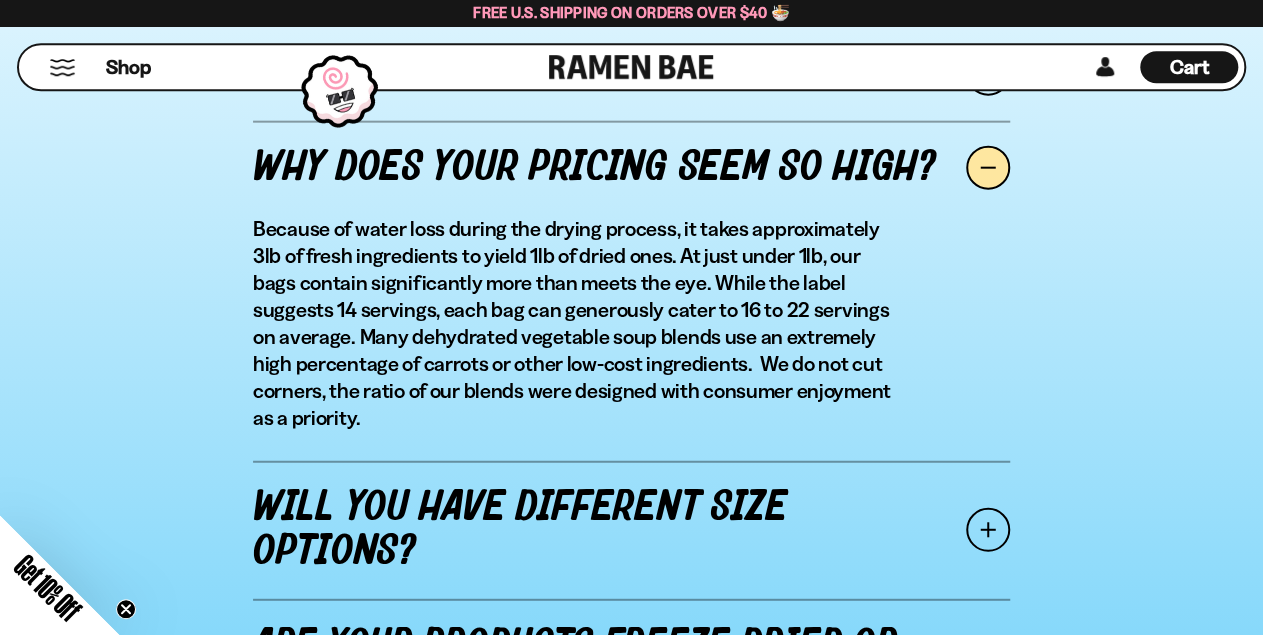 click on "Why does your pricing seem so high?" at bounding box center [631, 168] 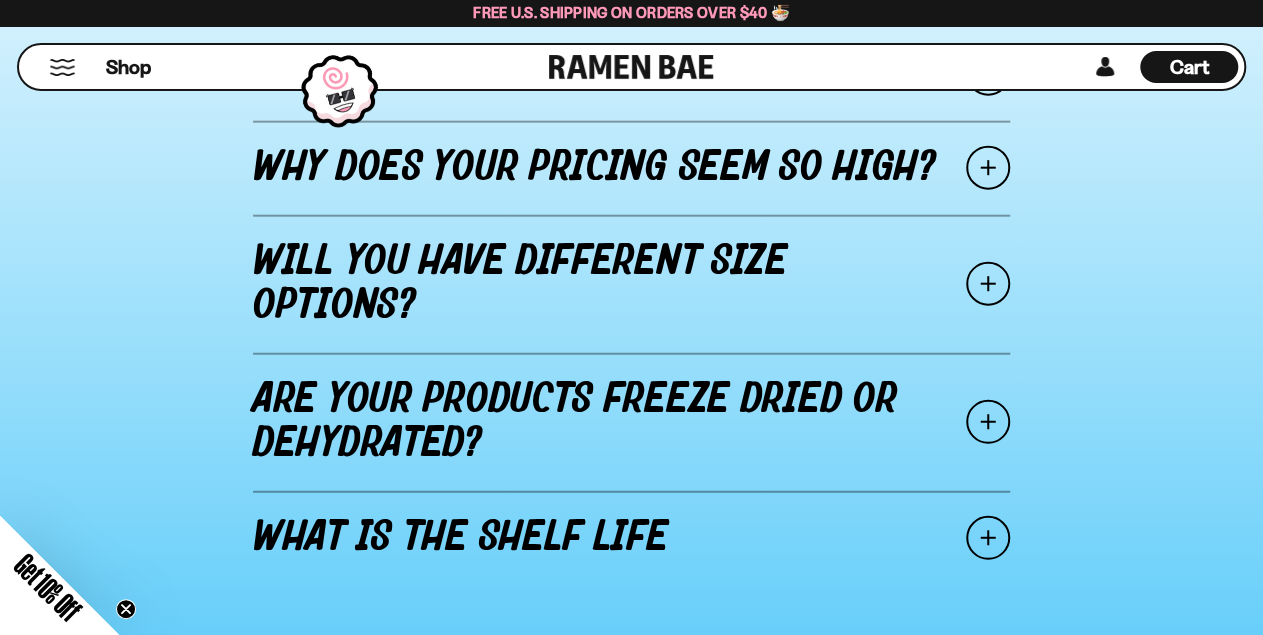 click on "Will you have different size options?" at bounding box center (631, 284) 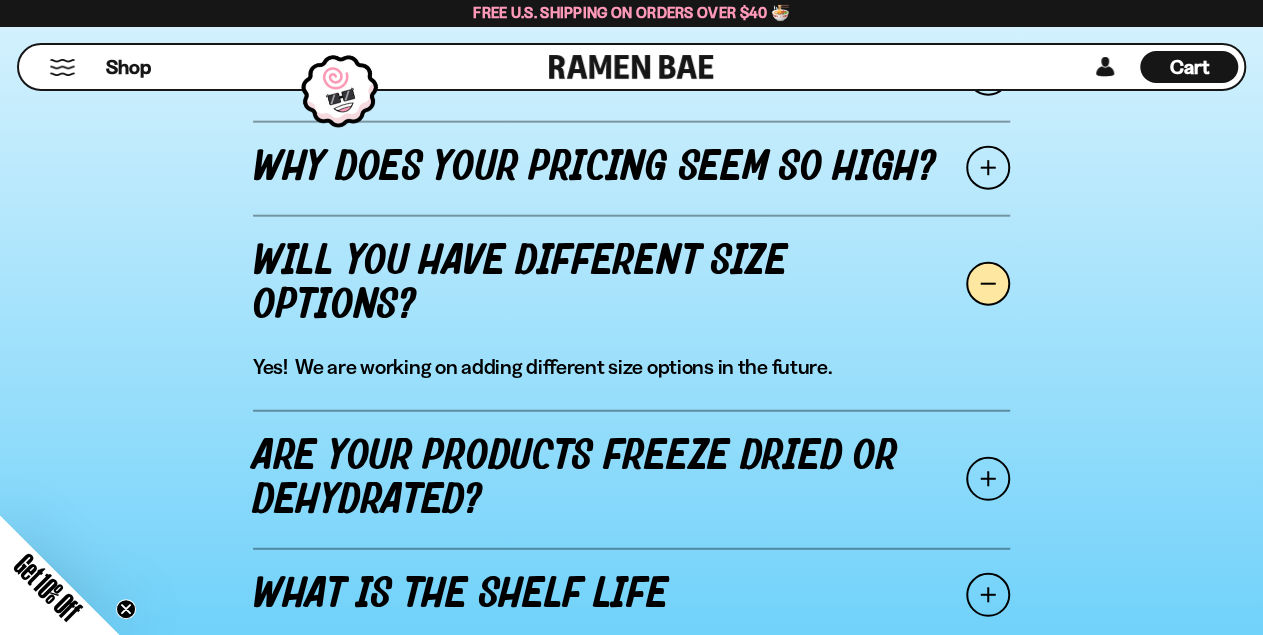 click on "Will you have different size options?" at bounding box center [631, 284] 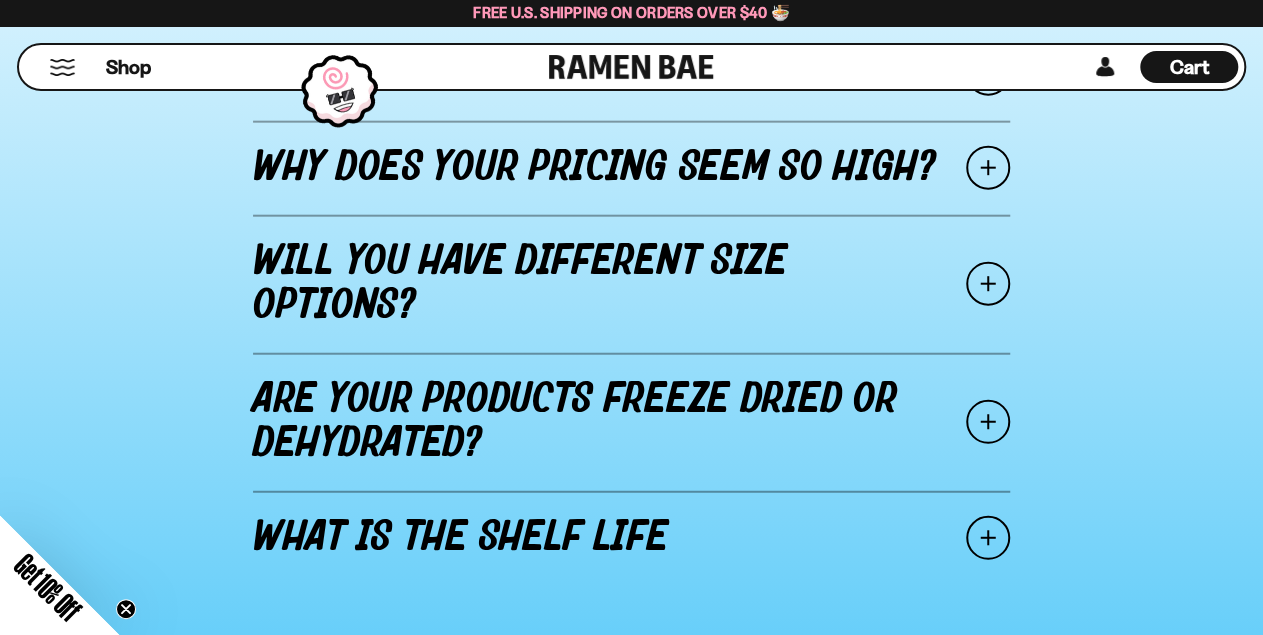 click on "Are your products freeze dried or dehydrated?" at bounding box center [631, 422] 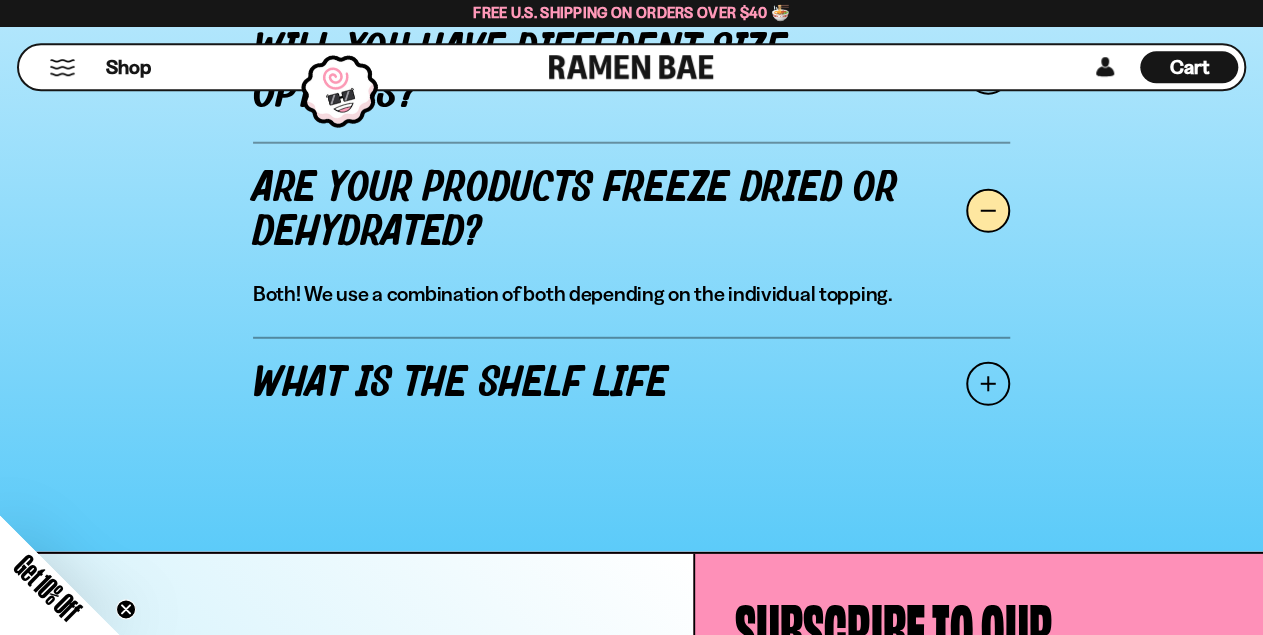 scroll, scrollTop: 2614, scrollLeft: 0, axis: vertical 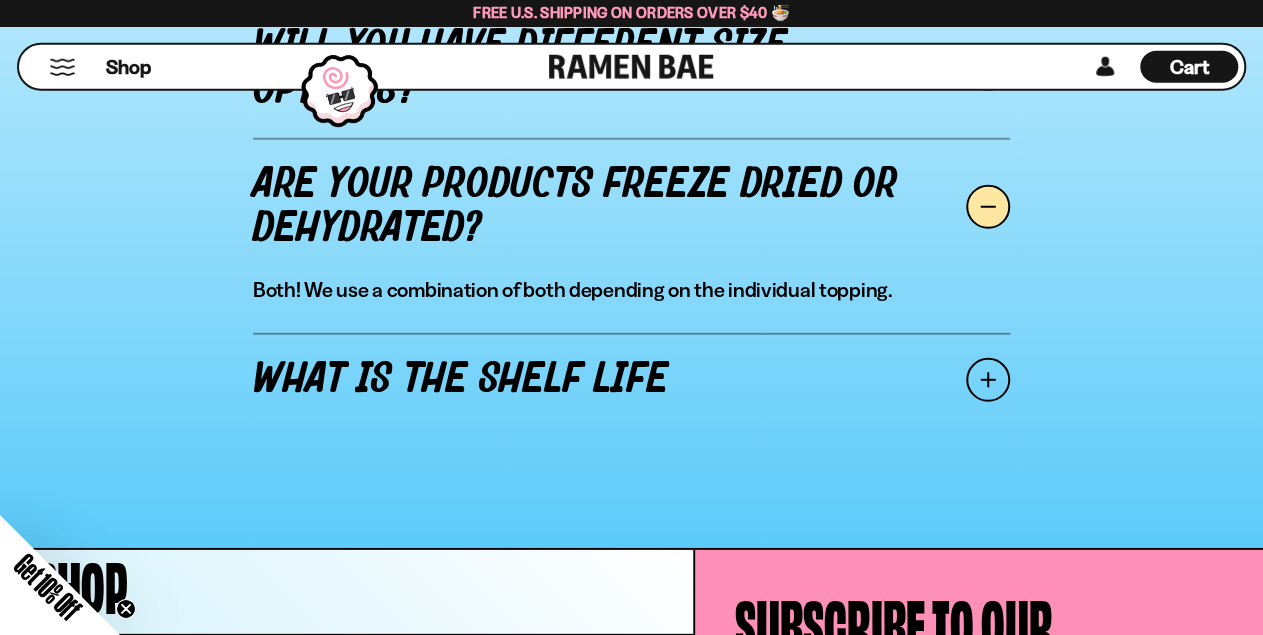 click on "Are your products freeze dried or dehydrated?" at bounding box center (631, 207) 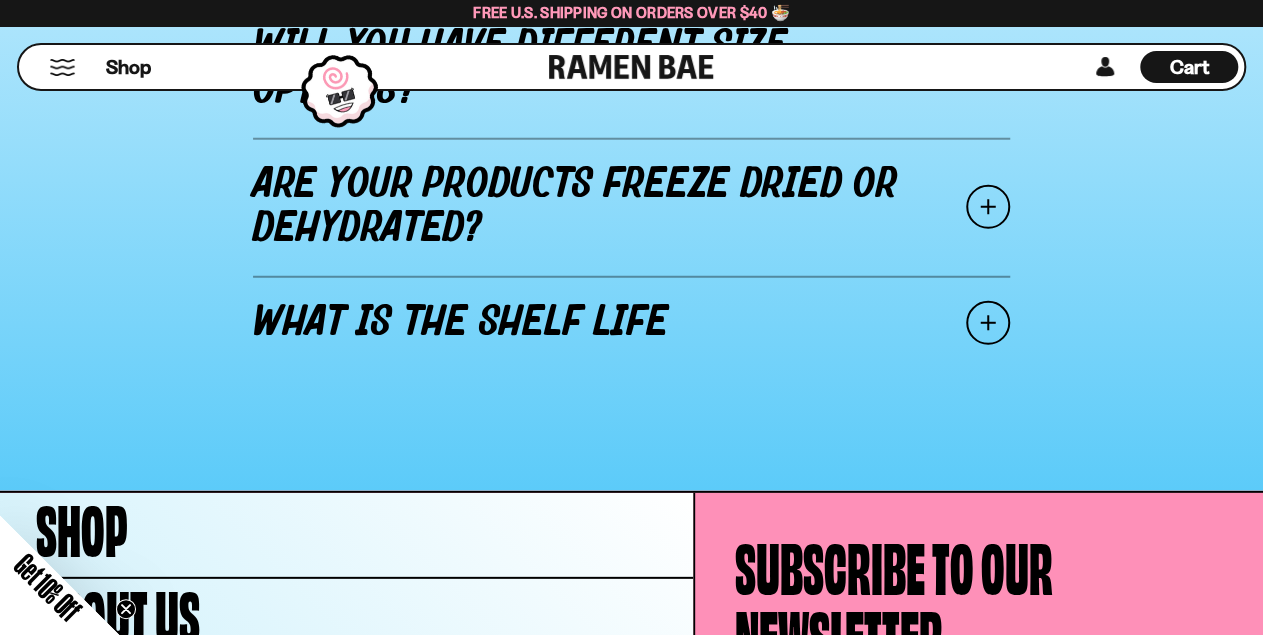 click on "What is the shelf life" at bounding box center (631, 323) 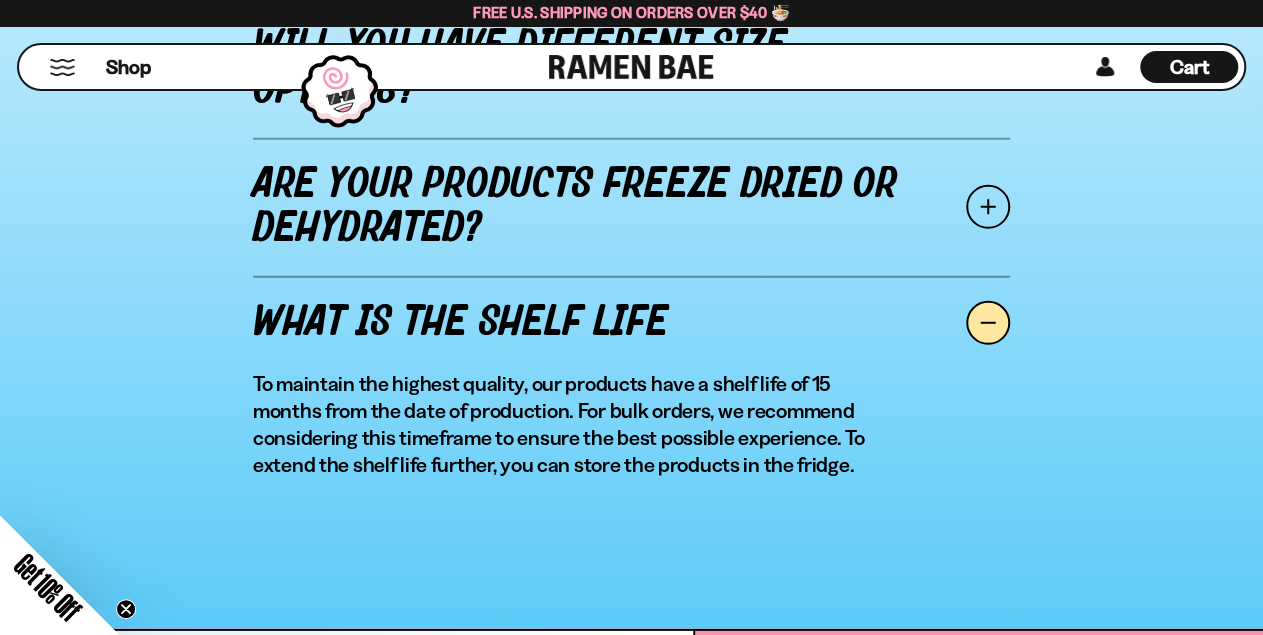 click on "What is the shelf life" at bounding box center (631, 323) 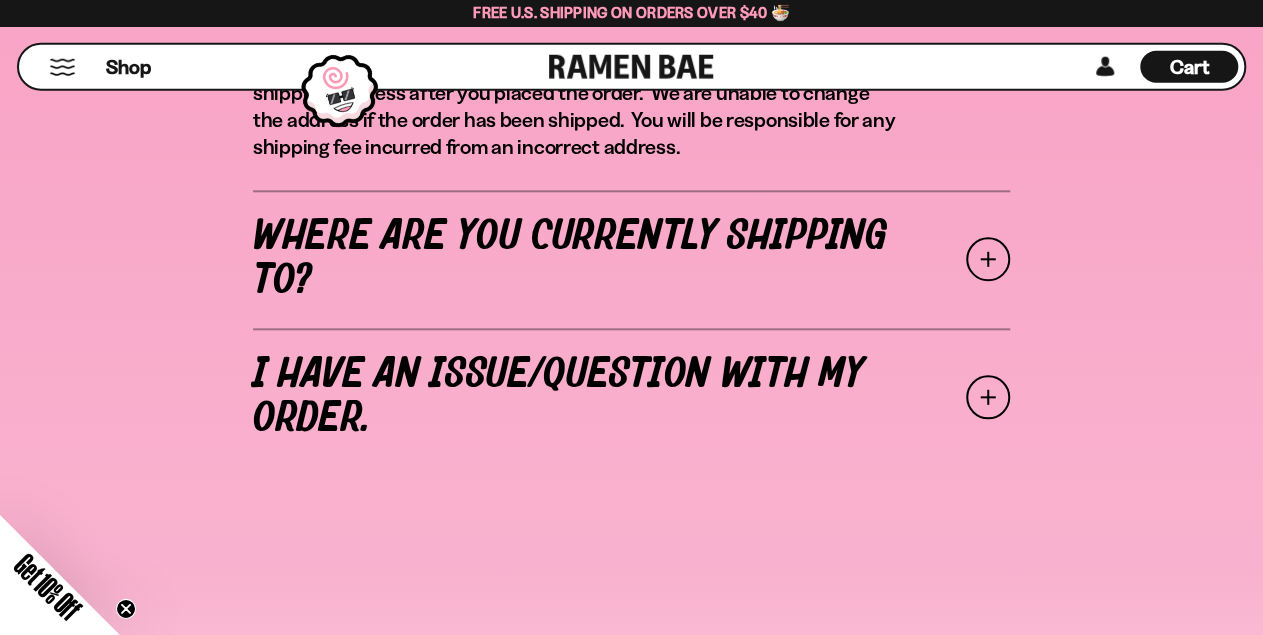 scroll, scrollTop: 936, scrollLeft: 0, axis: vertical 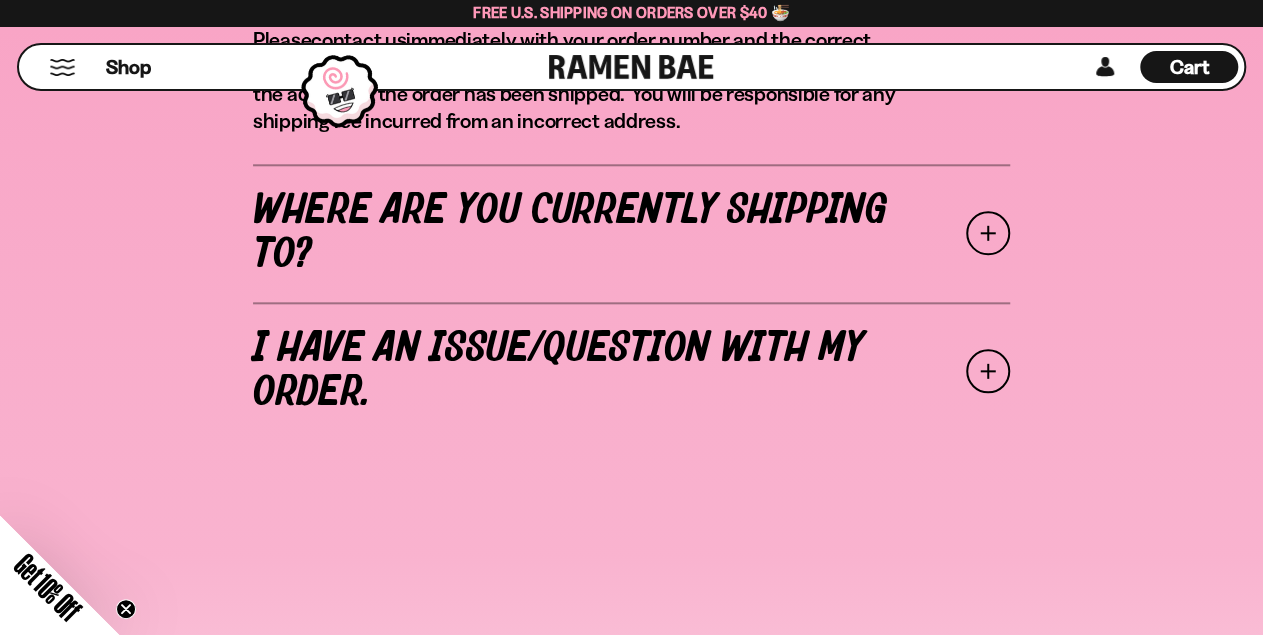 click on "Where are you currently shipping to?" at bounding box center [631, 233] 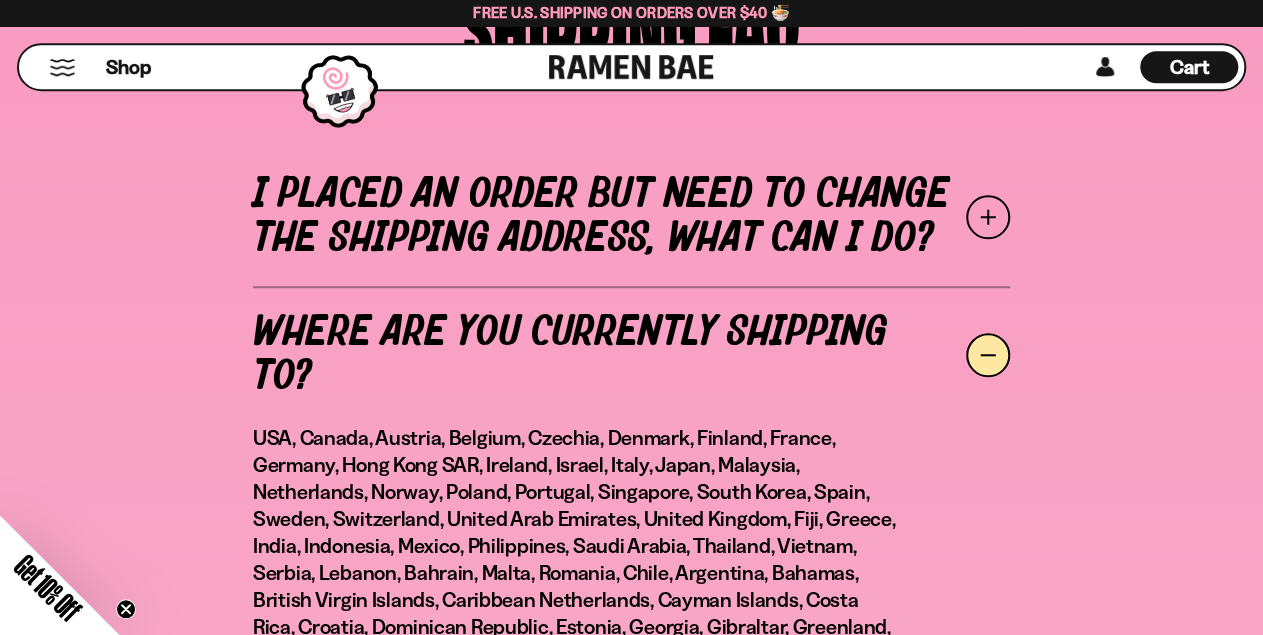 scroll, scrollTop: 665, scrollLeft: 0, axis: vertical 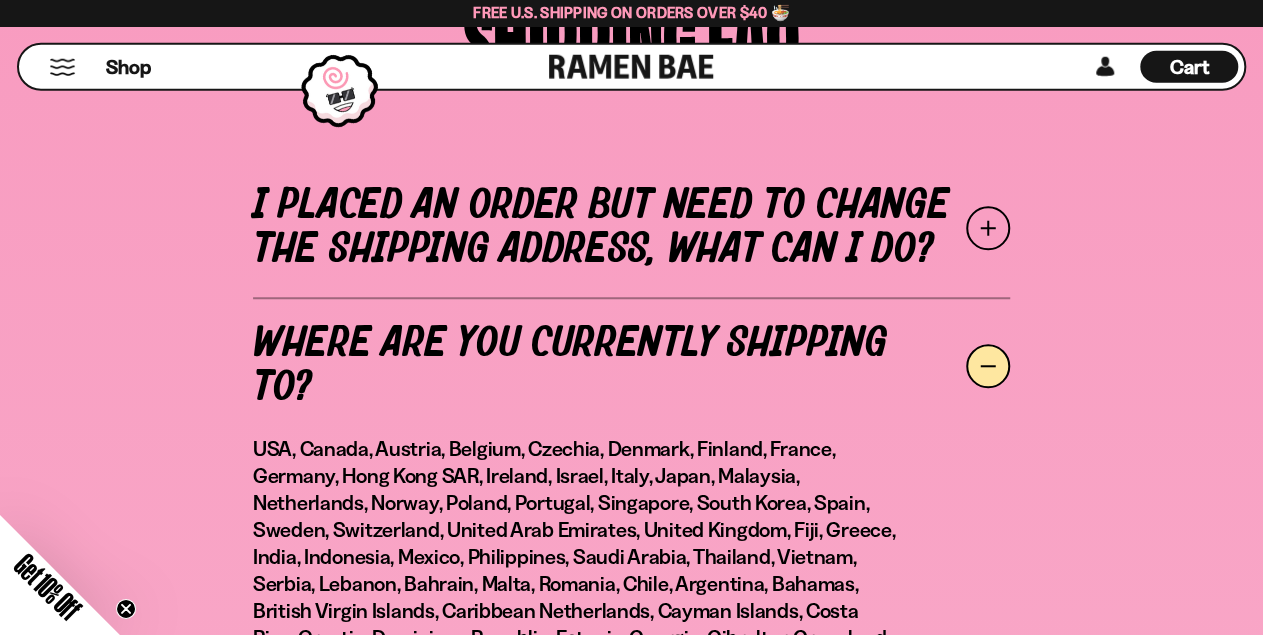 click on "Where are you currently shipping to?" at bounding box center (631, 366) 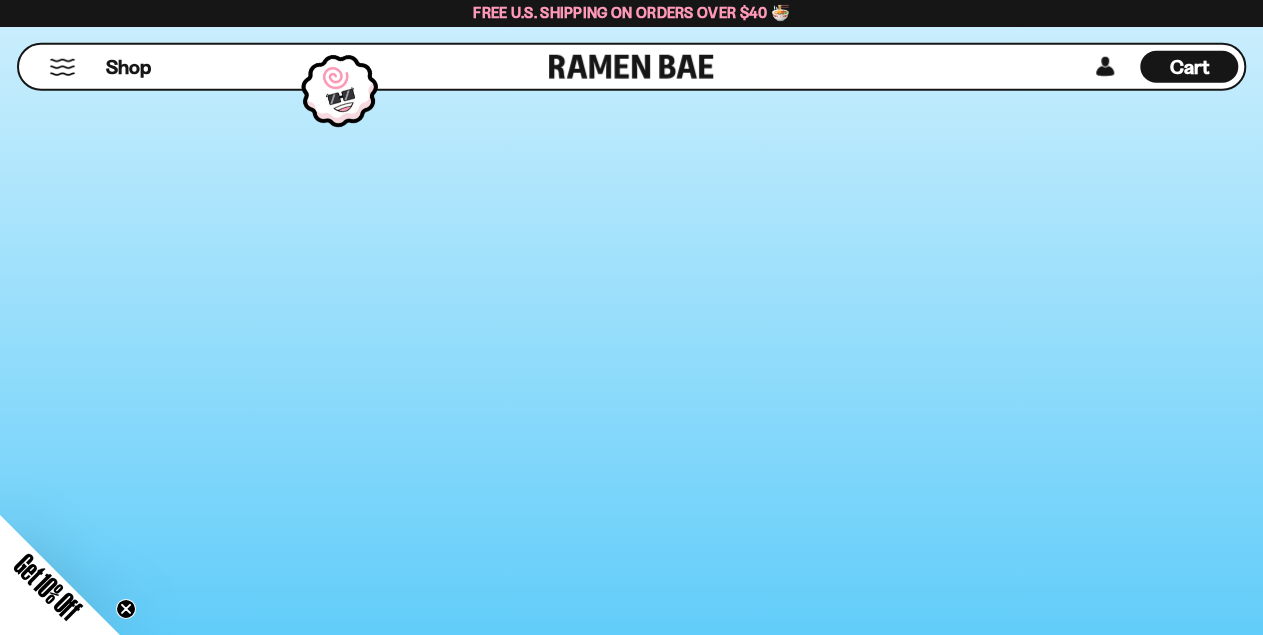 scroll, scrollTop: 2807, scrollLeft: 0, axis: vertical 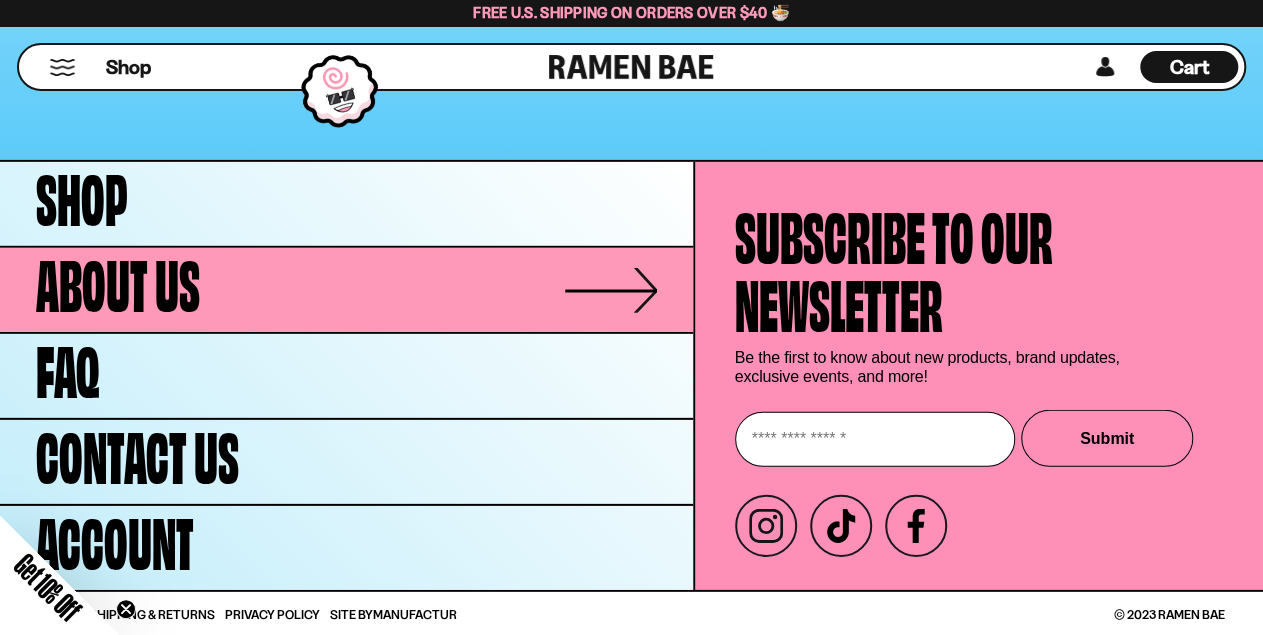 click on "About Us" at bounding box center [346, 290] 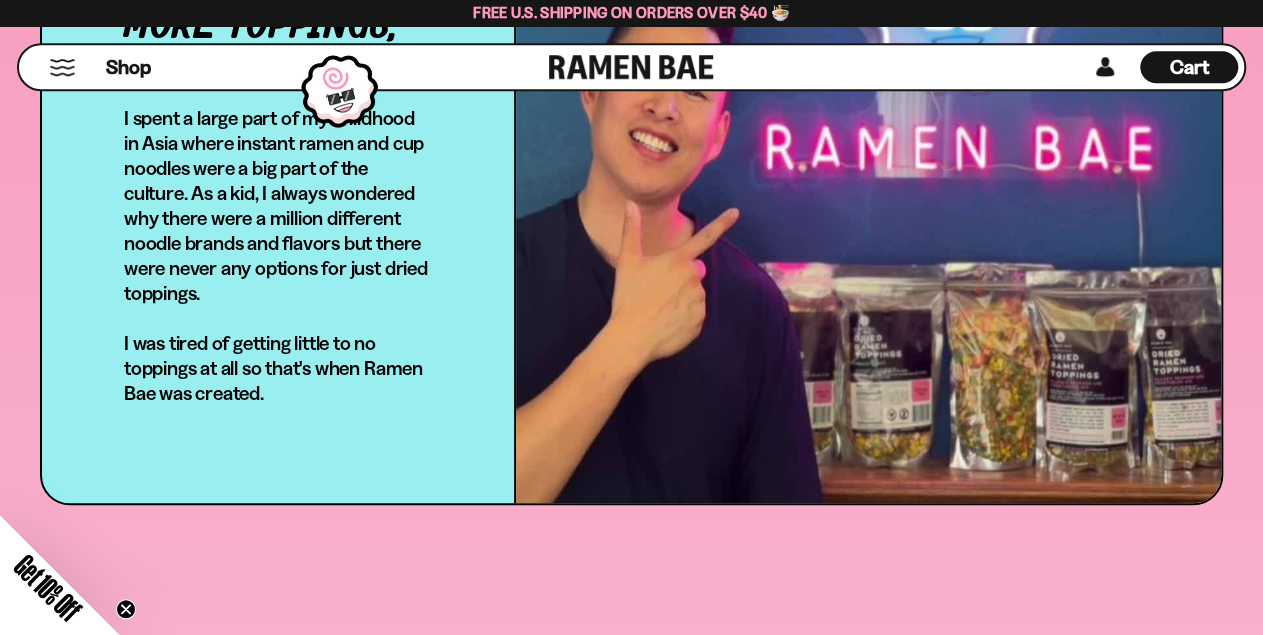 scroll, scrollTop: 0, scrollLeft: 0, axis: both 